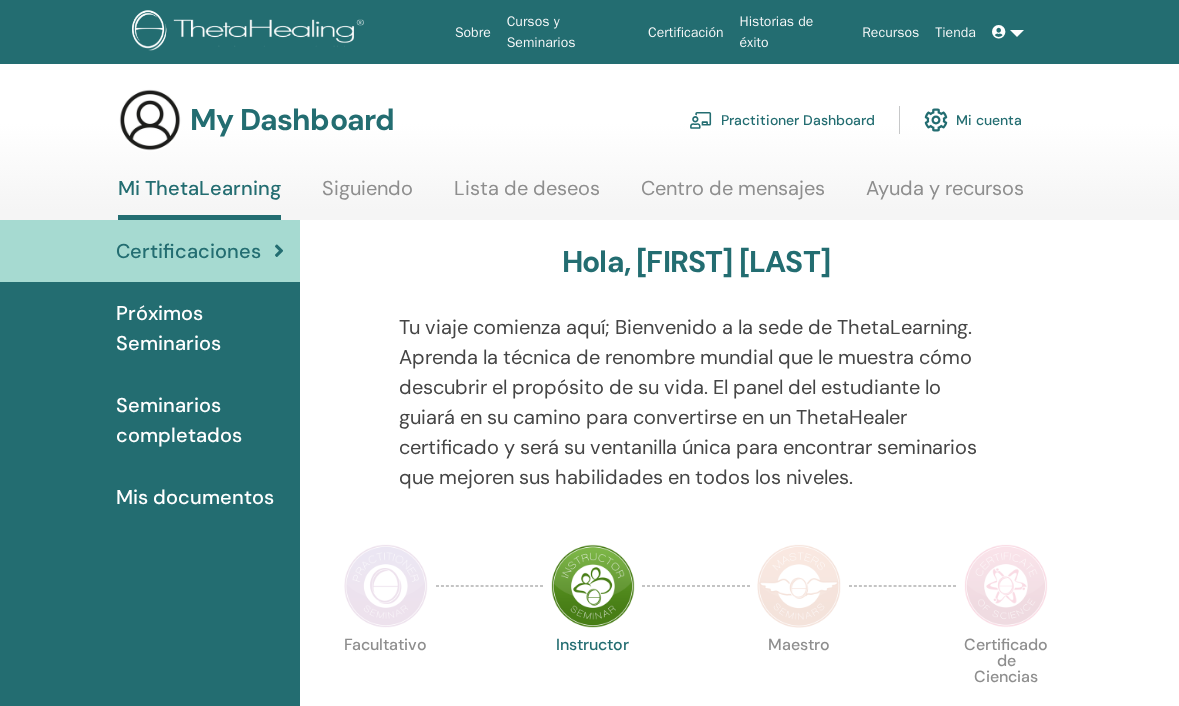 scroll, scrollTop: 0, scrollLeft: 0, axis: both 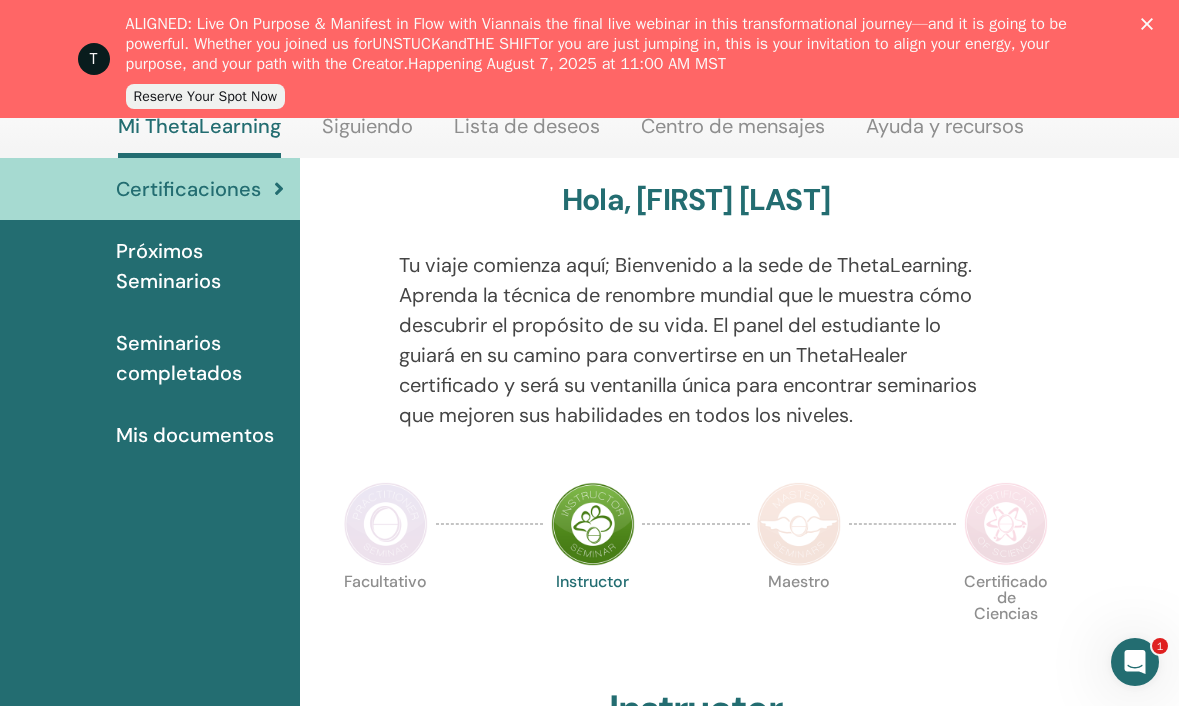 click on "Mis documentos" at bounding box center [150, 435] 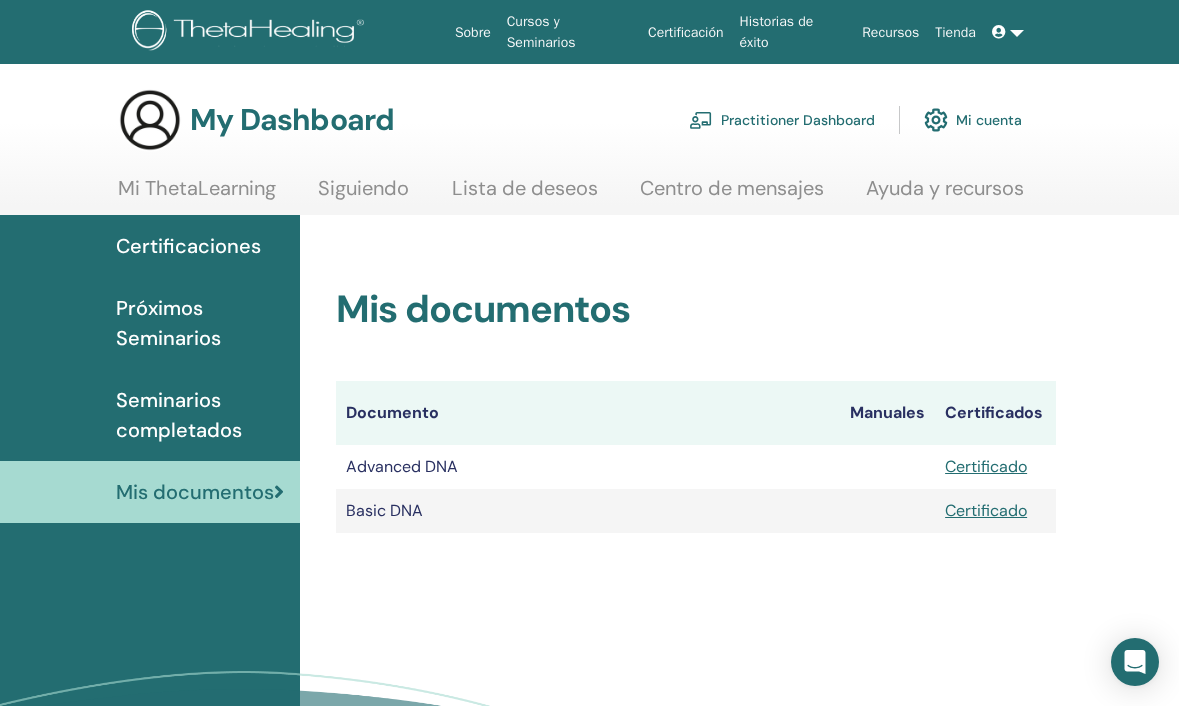 scroll, scrollTop: 0, scrollLeft: 0, axis: both 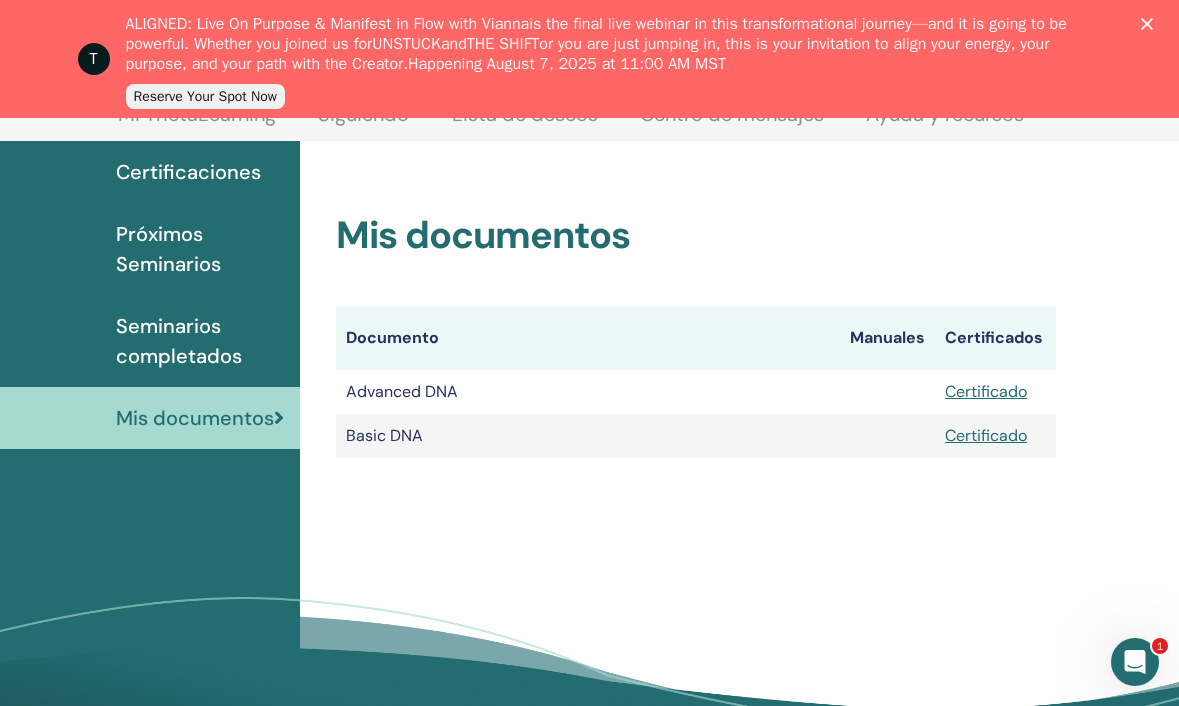 click on "Seminarios completados" at bounding box center [150, 341] 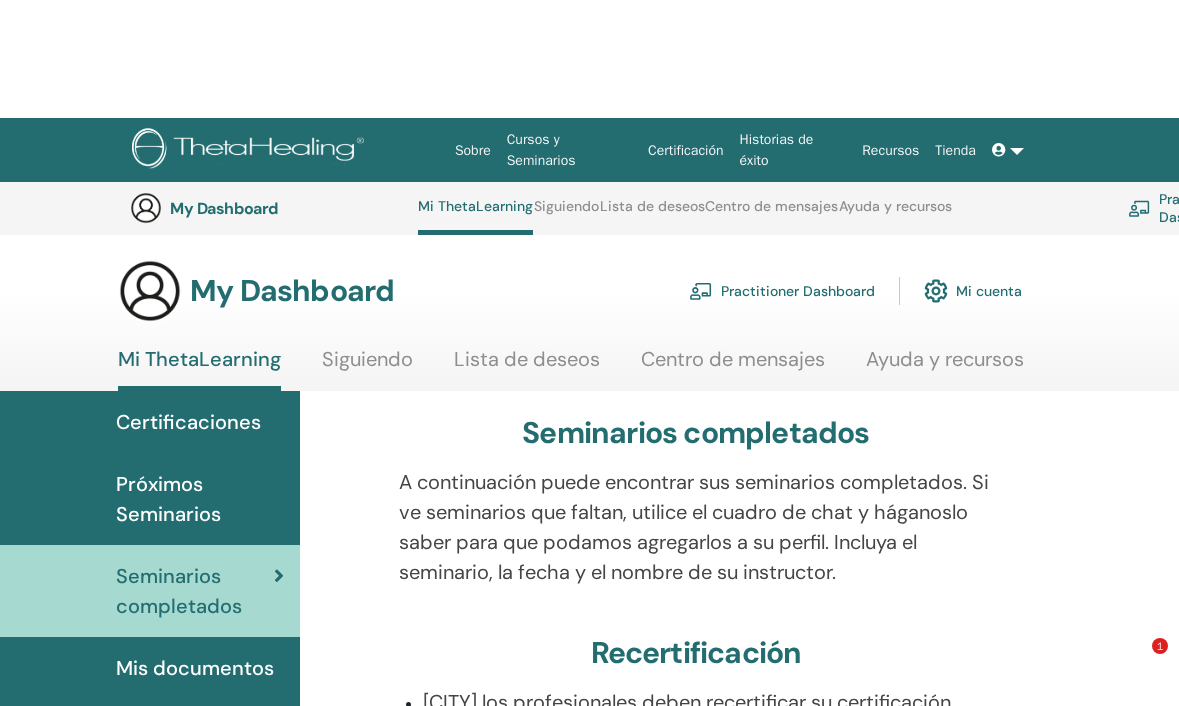 scroll, scrollTop: 786, scrollLeft: 0, axis: vertical 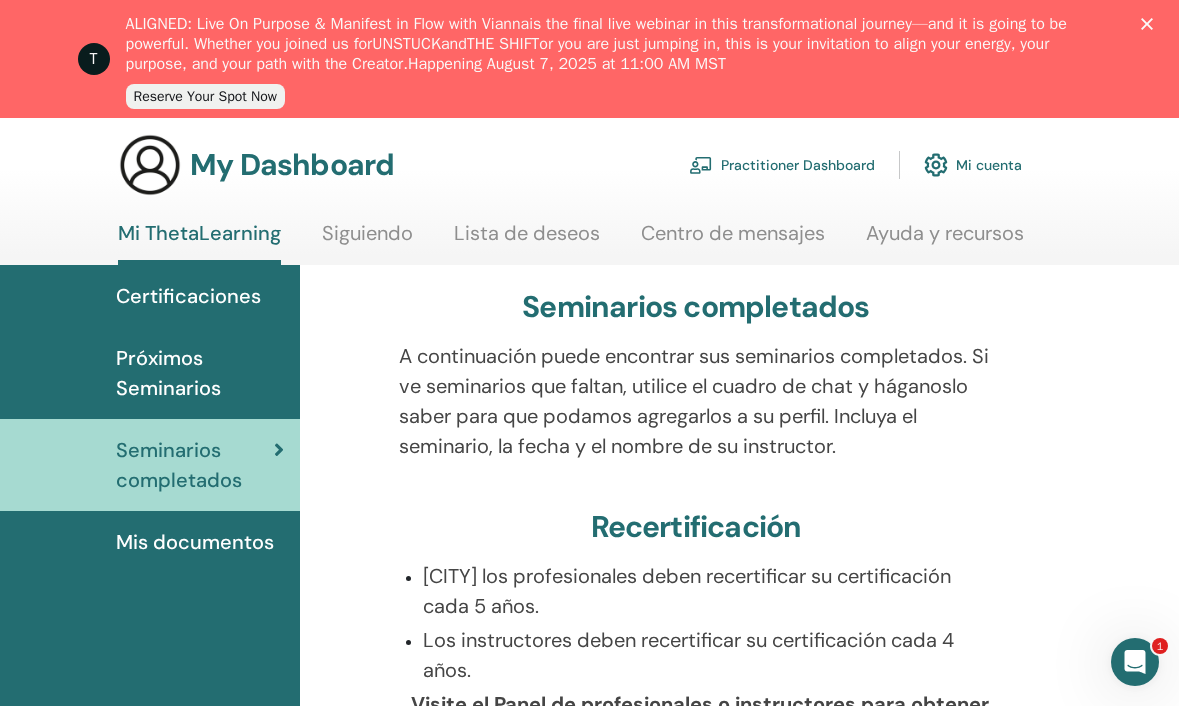 click on "Próximos Seminarios" at bounding box center (150, 373) 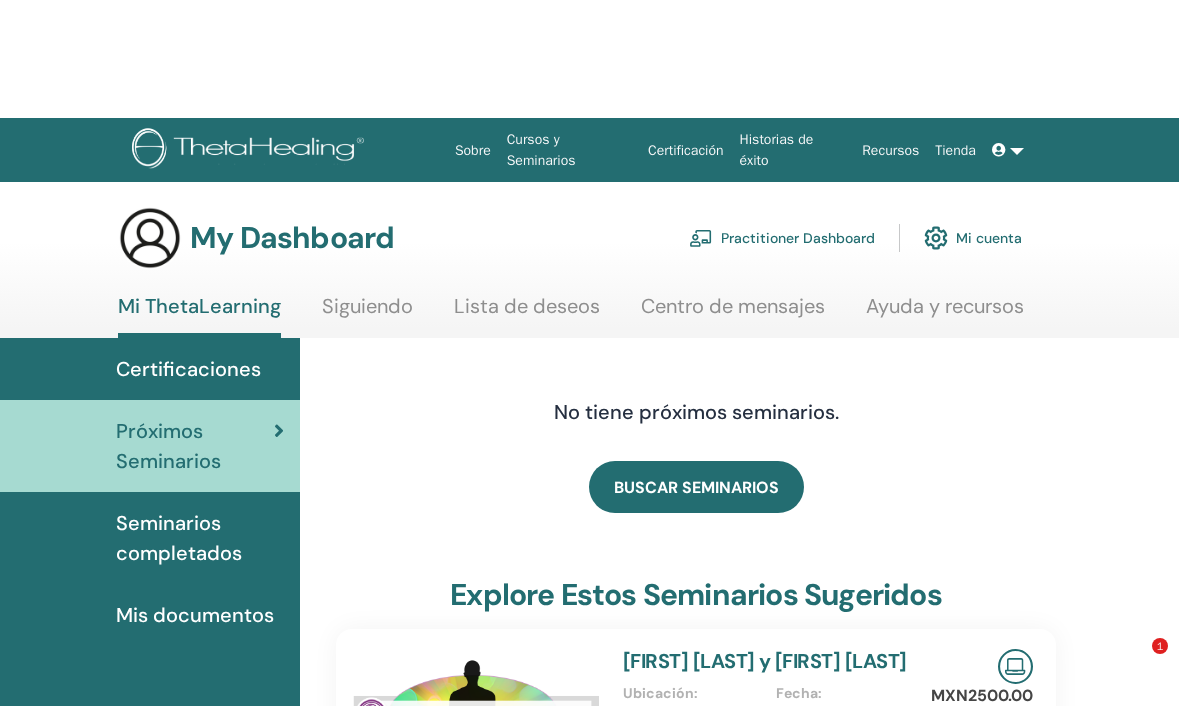 scroll, scrollTop: 135, scrollLeft: 0, axis: vertical 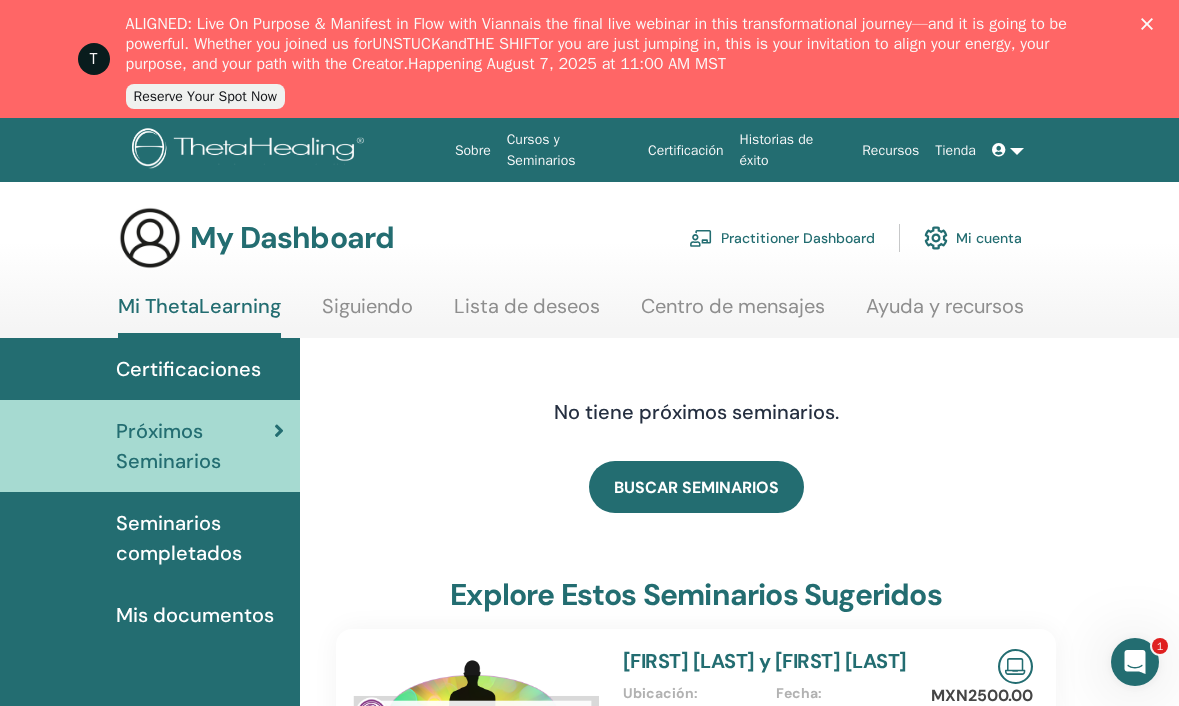 click on "Seminarios completados" at bounding box center (200, 538) 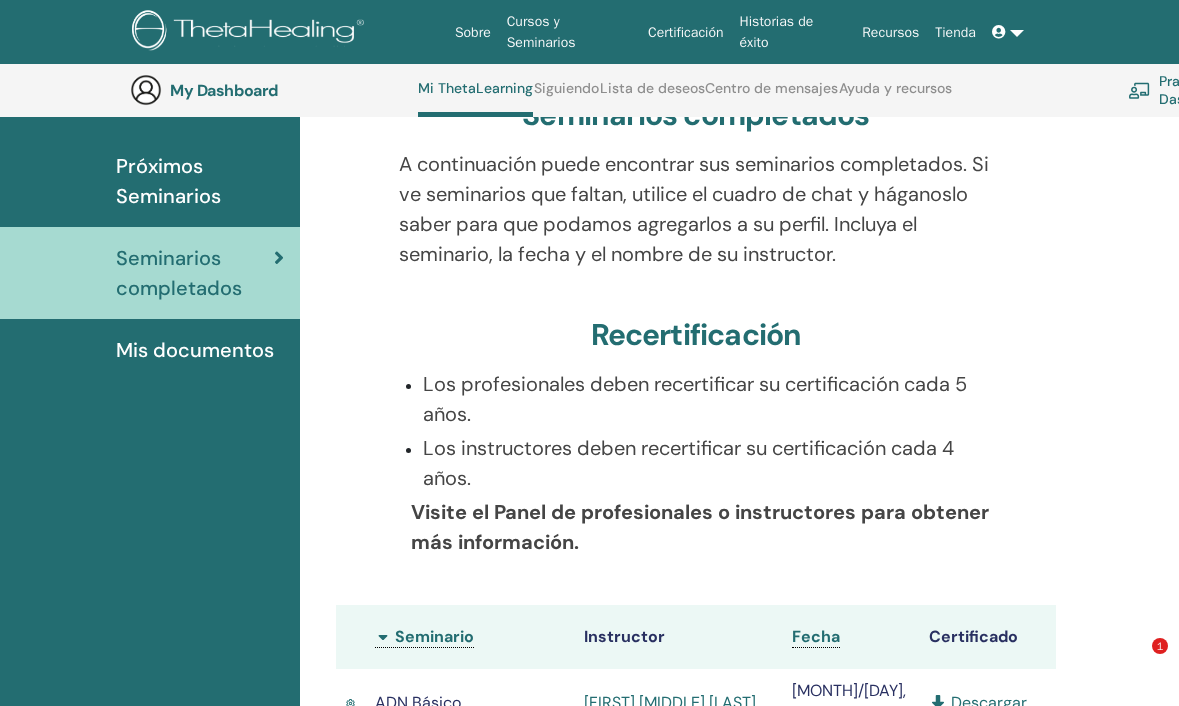 scroll, scrollTop: 592, scrollLeft: 0, axis: vertical 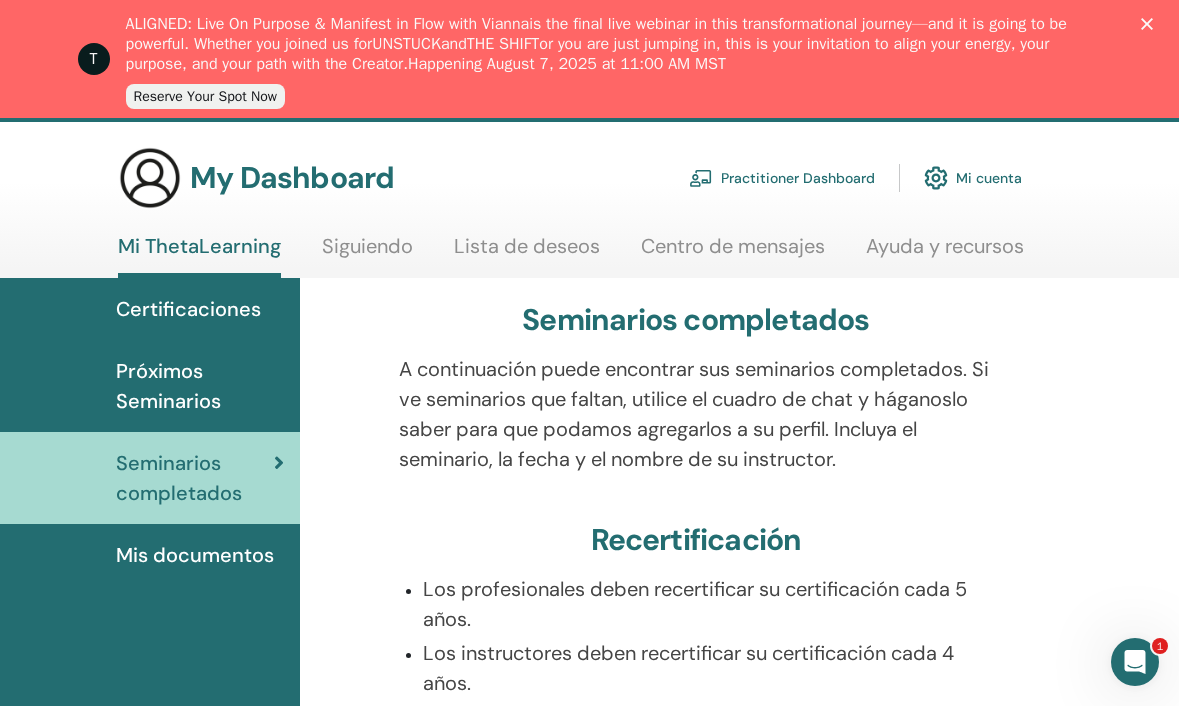 click on "Mis documentos" at bounding box center [195, 555] 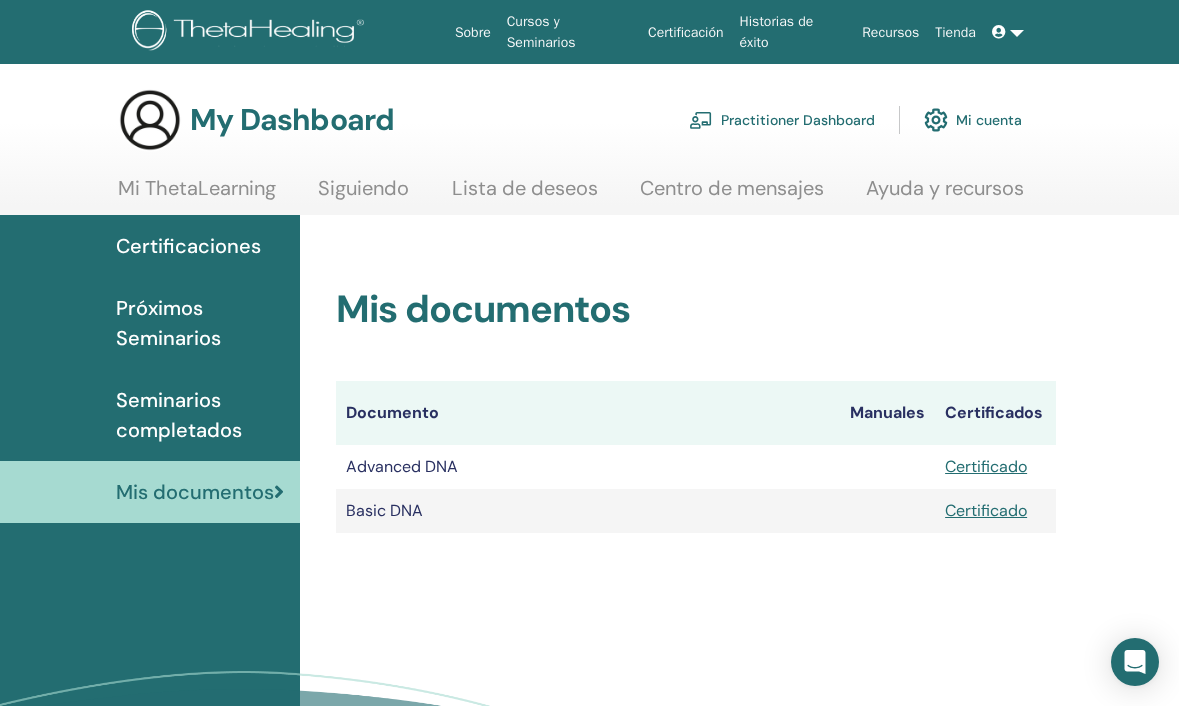 scroll, scrollTop: 0, scrollLeft: 0, axis: both 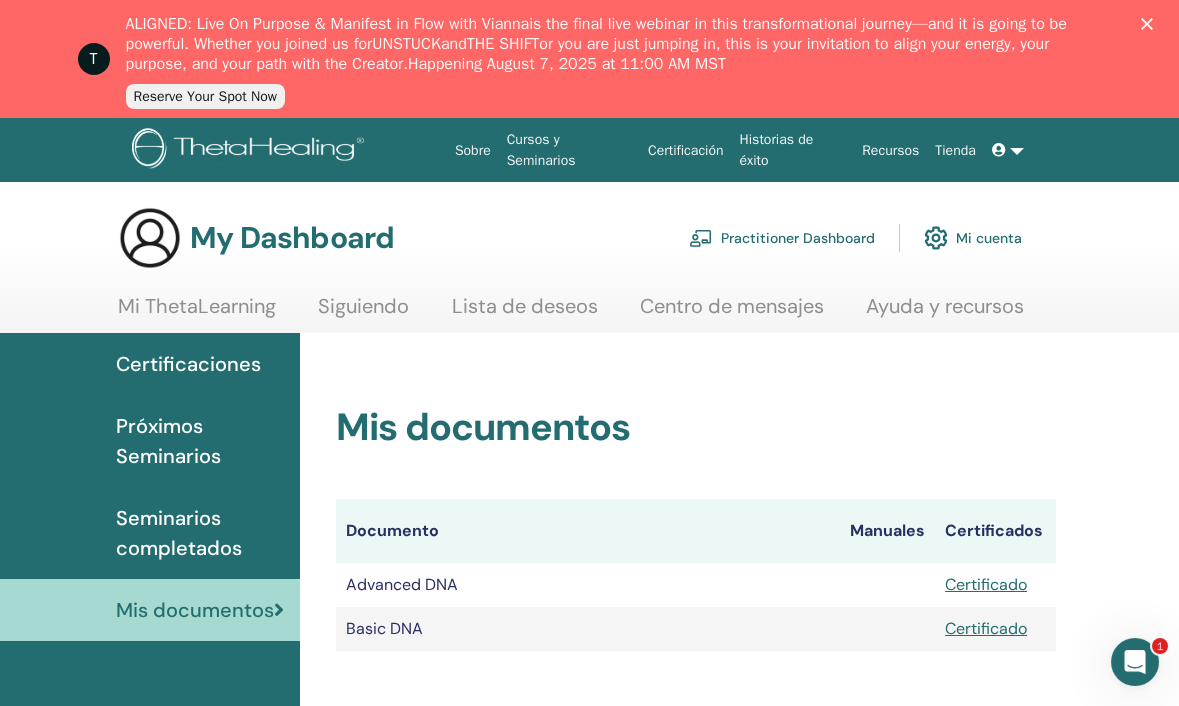 click on "Certificaciones" at bounding box center (188, 364) 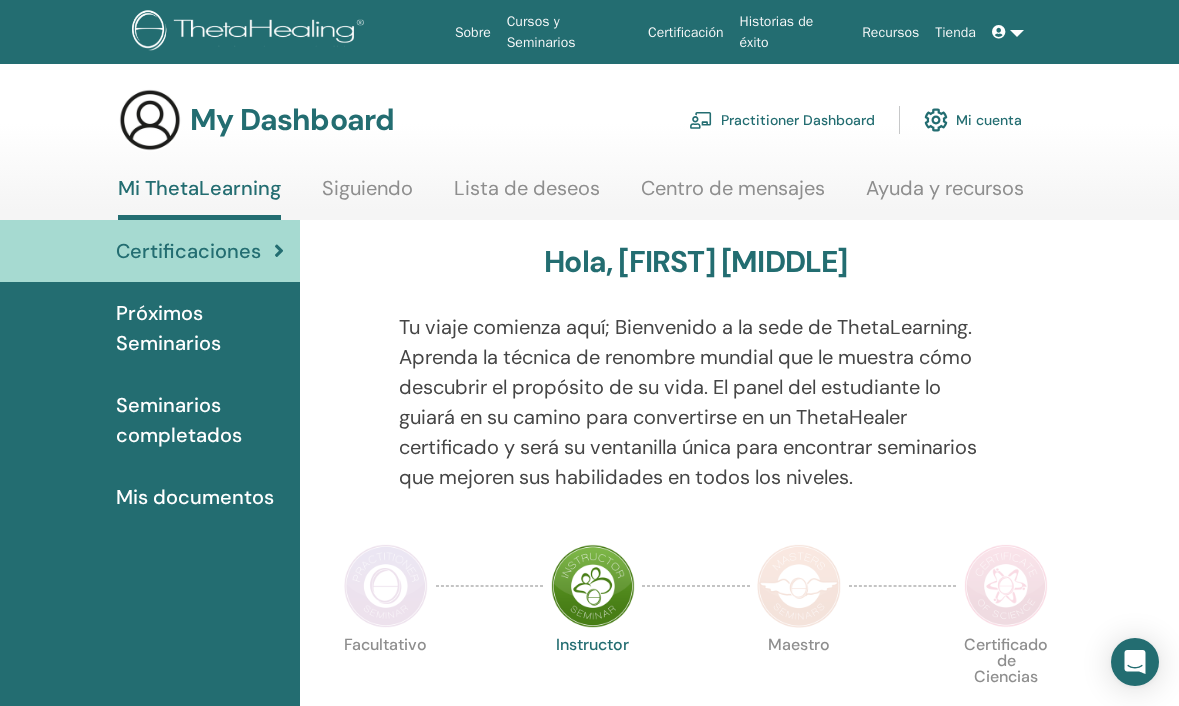 scroll, scrollTop: 0, scrollLeft: 0, axis: both 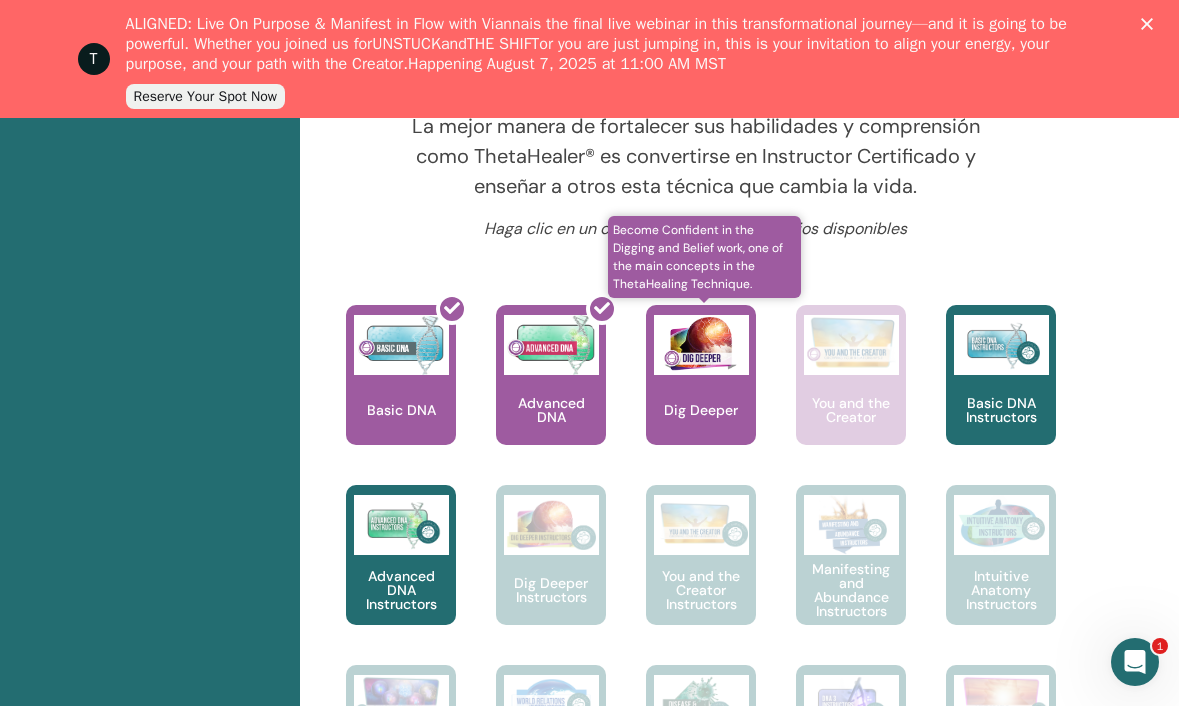 click on "Dig Deeper" at bounding box center (701, 375) 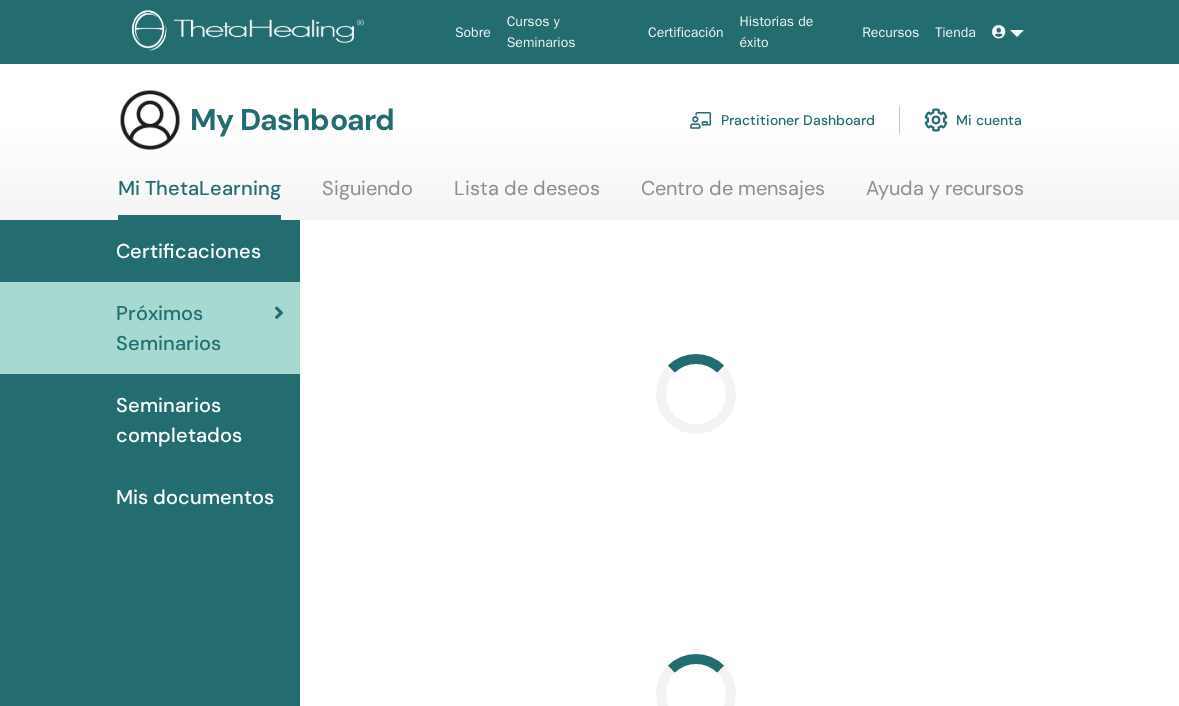scroll, scrollTop: 0, scrollLeft: 0, axis: both 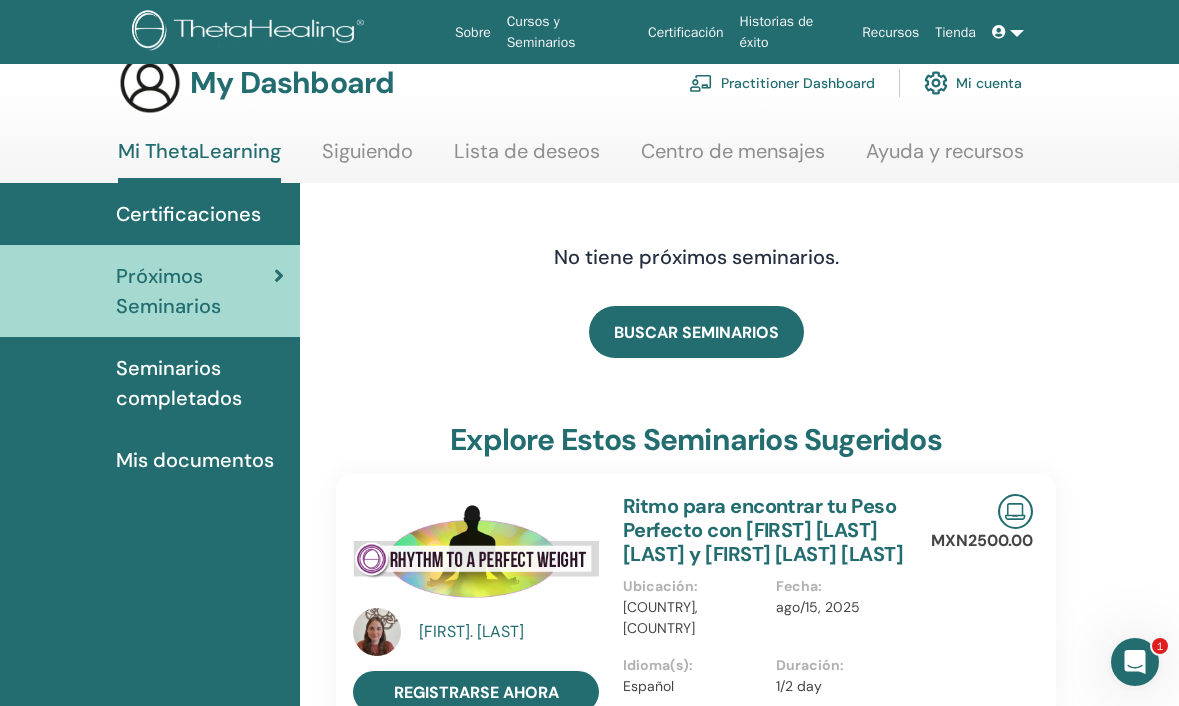 click on "Seminarios completados" at bounding box center (200, 383) 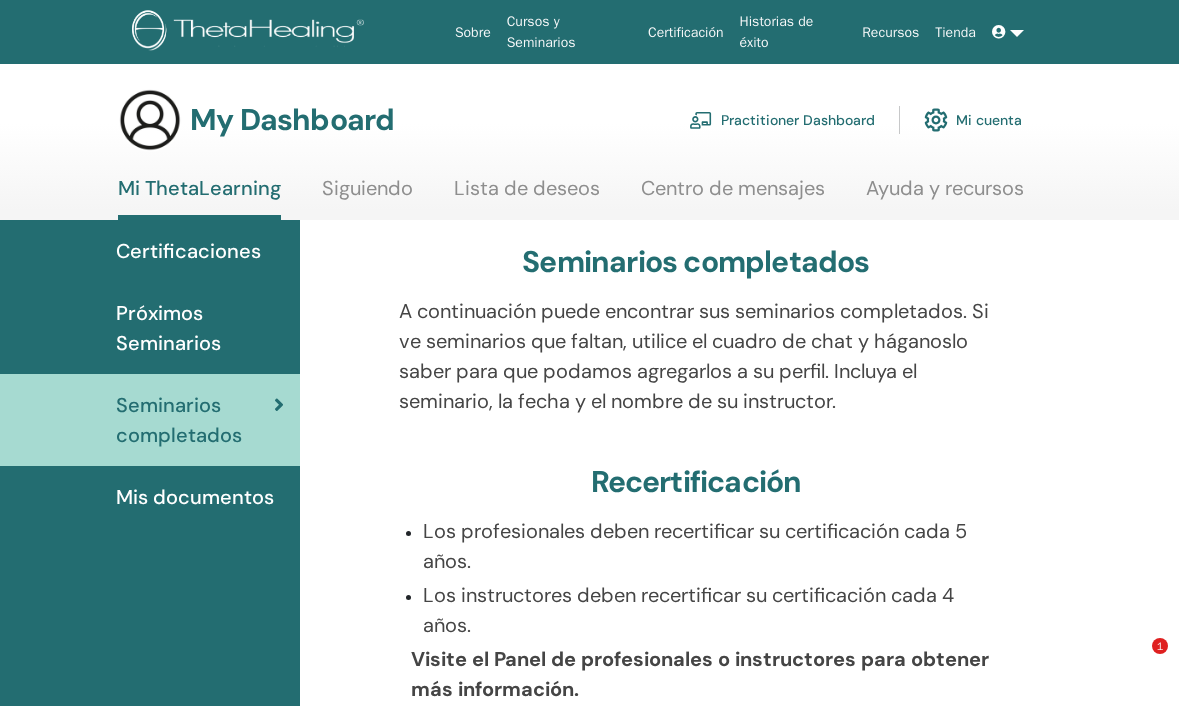 scroll, scrollTop: 370, scrollLeft: 0, axis: vertical 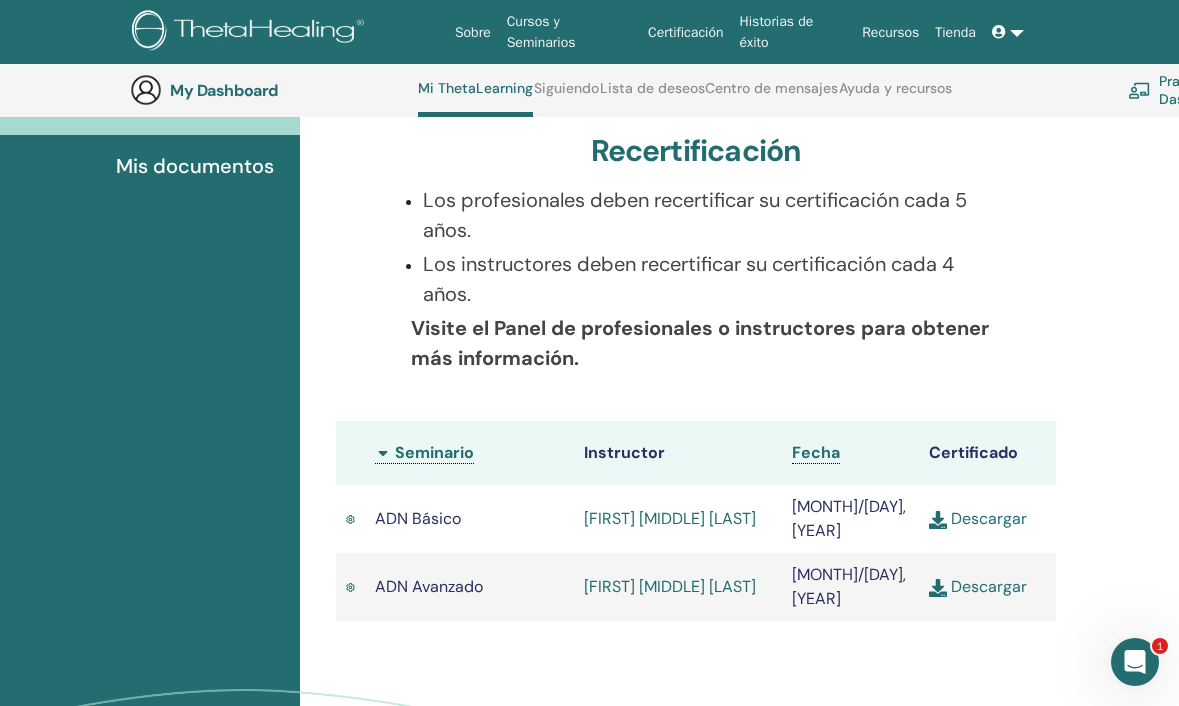 drag, startPoint x: 875, startPoint y: 573, endPoint x: 840, endPoint y: 503, distance: 78.26238 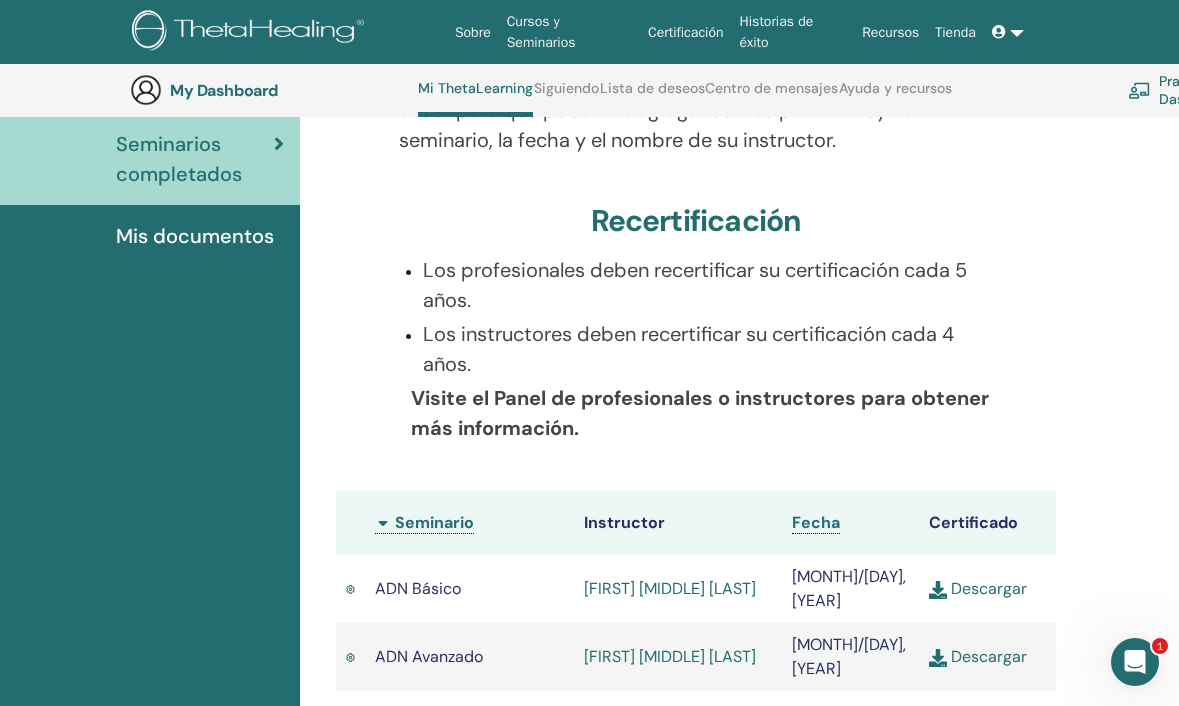 scroll, scrollTop: 0, scrollLeft: 0, axis: both 